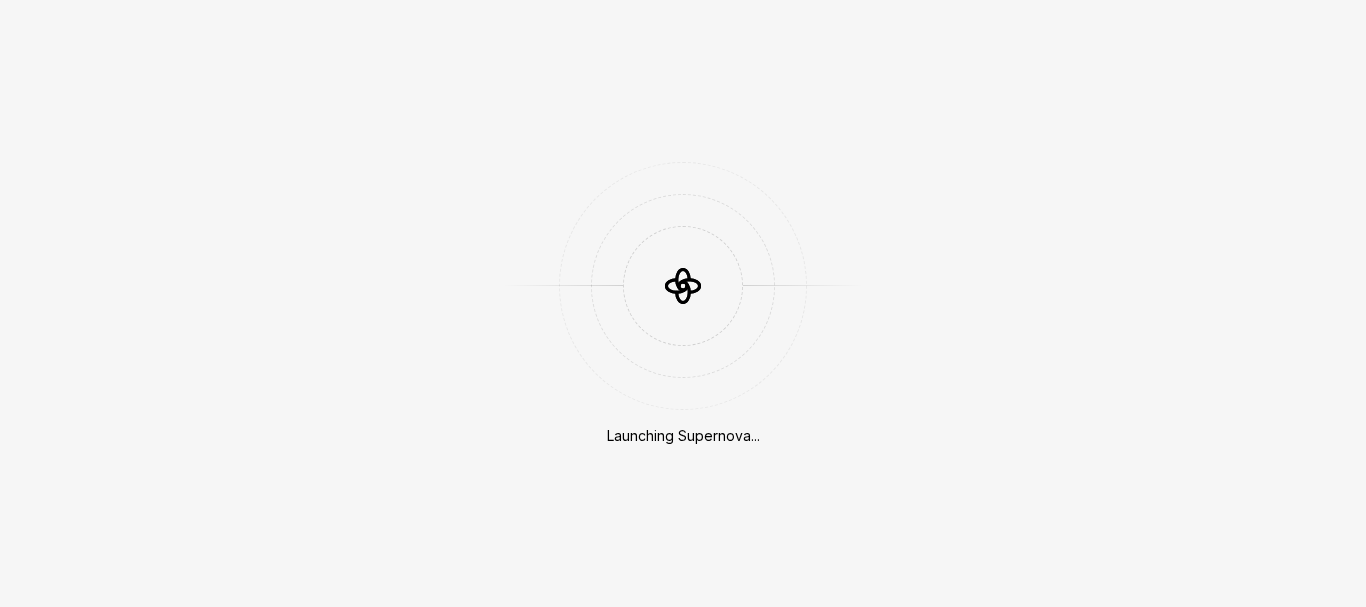 scroll, scrollTop: 0, scrollLeft: 0, axis: both 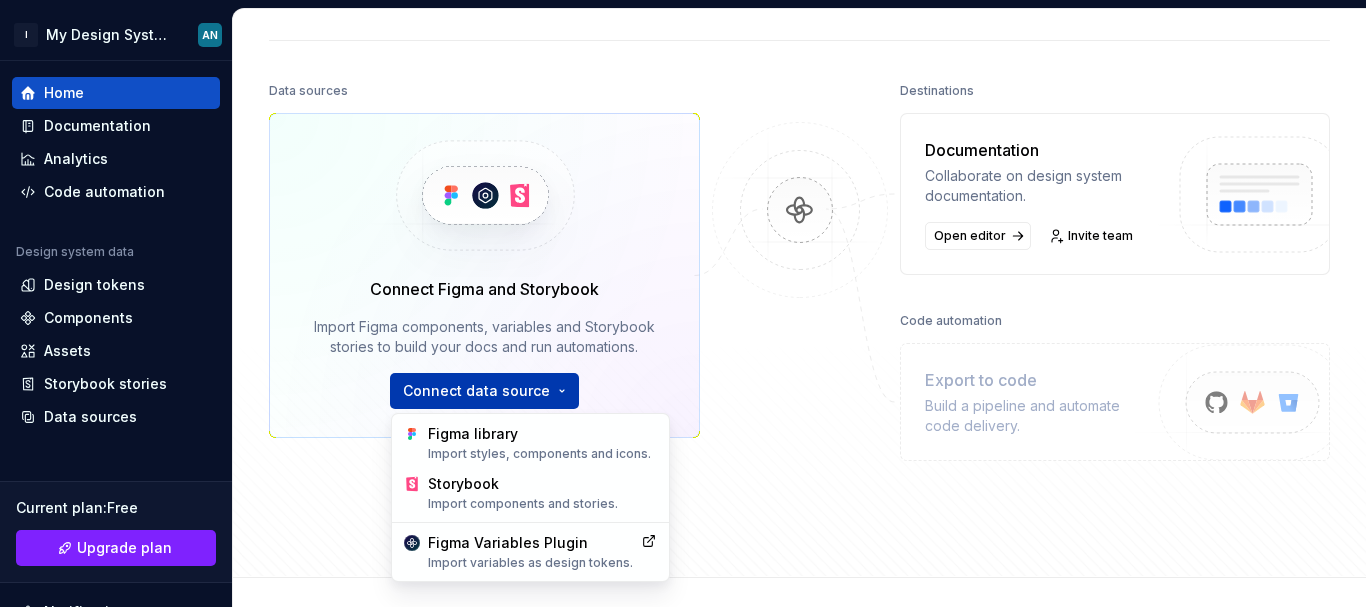 click on "I My Design System AN Home Documentation Analytics Code automation Design system data Design tokens Components Assets Storybook stories Data sources Current plan : Free Upgrade plan Notifications Search ⌘K Invite team Settings Contact support Help Home Design tokens 0 Components 2 0 Assets 0 Docs pages 5 Data sources Connect Figma and Storybook Import Figma components, variables and Storybook stories to build your docs and run automations. Connect data source Destinations Documentation Collaborate on design system documentation. Open editor Invite team Code automation Export to code Build a pipeline and automate code delivery. Product documentation Learn how to build, manage and maintain design systems in smarter ways. Developer documentation Start delivering your design choices to your codebases right away. Join our Slack community Connect and learn with other design system practitioners. Figma library Import styles, components and icons. Storybook Import components and stories. Figma Variables Plugin" at bounding box center [683, 303] 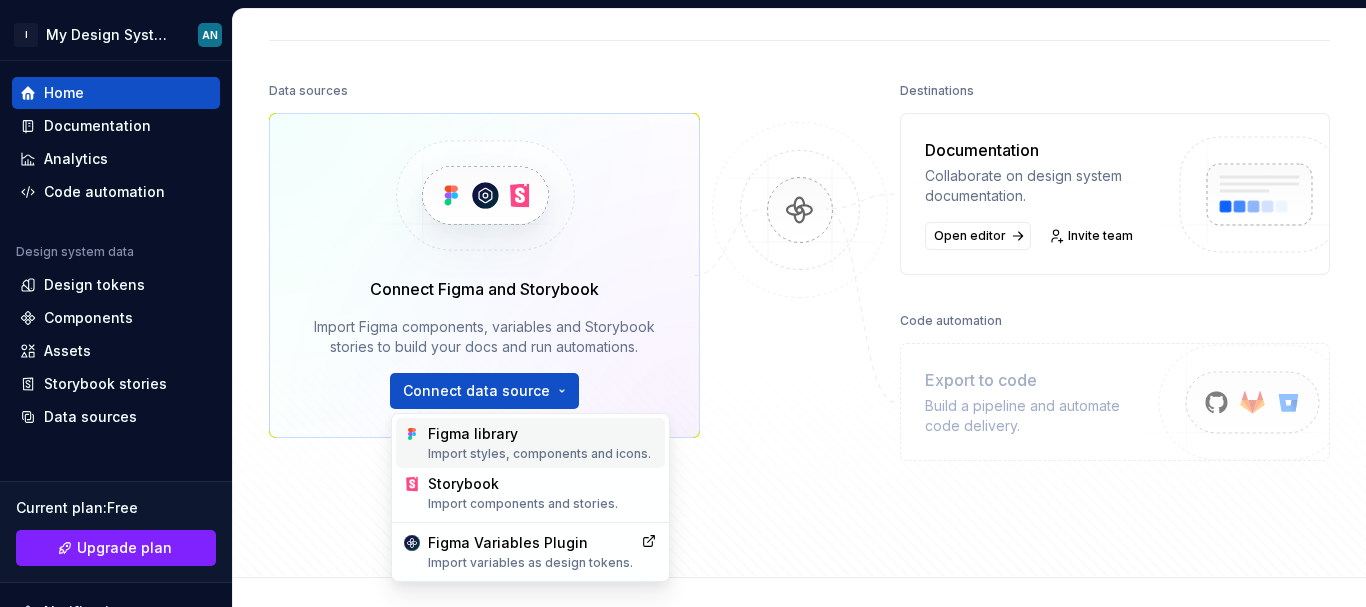 click on "Import styles, components and icons." at bounding box center (542, 454) 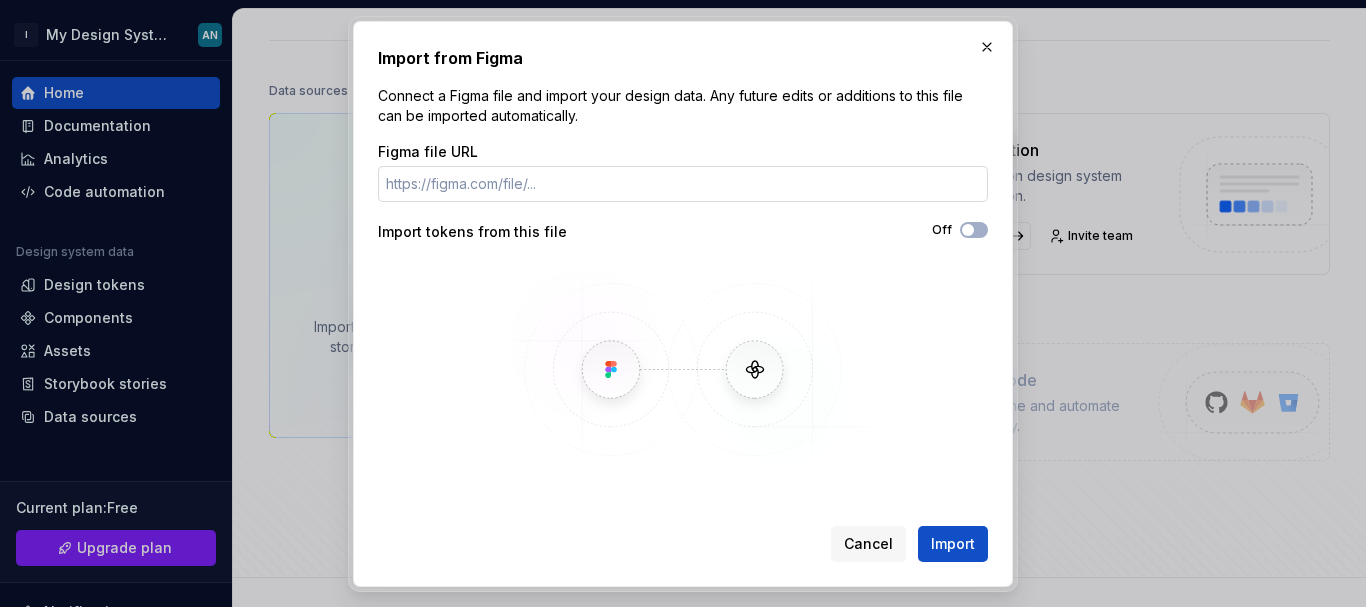 click on "Figma file URL" at bounding box center (683, 184) 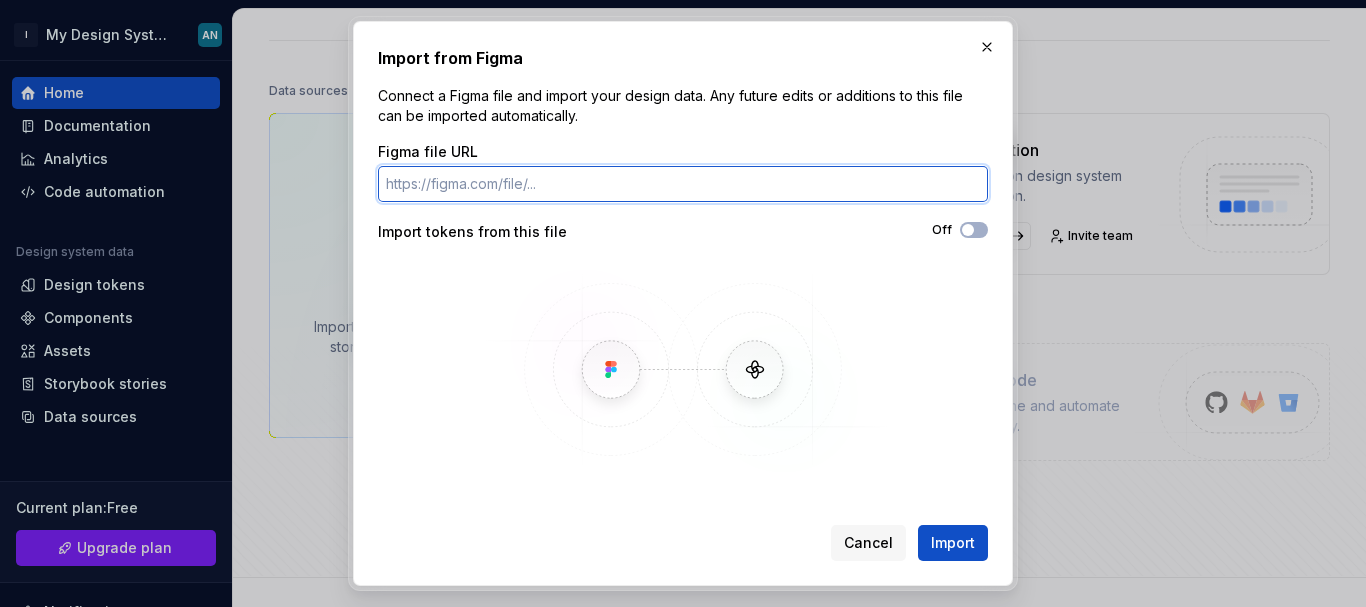 click on "Figma file URL" at bounding box center [683, 184] 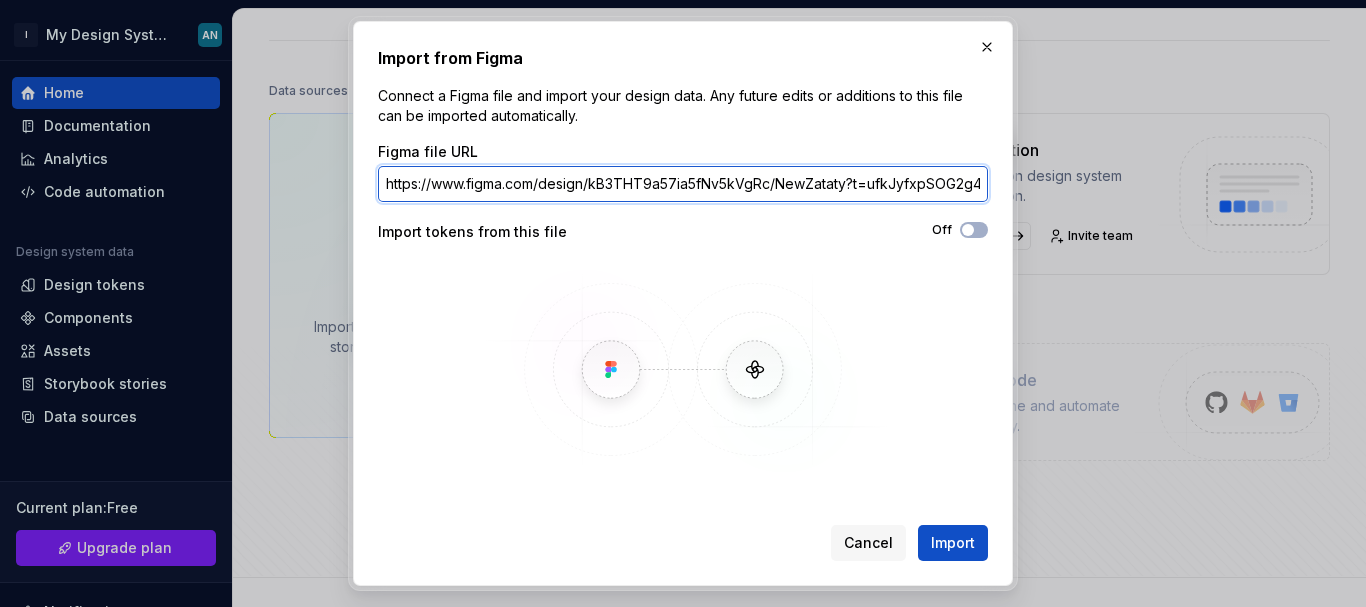 scroll, scrollTop: 0, scrollLeft: 35, axis: horizontal 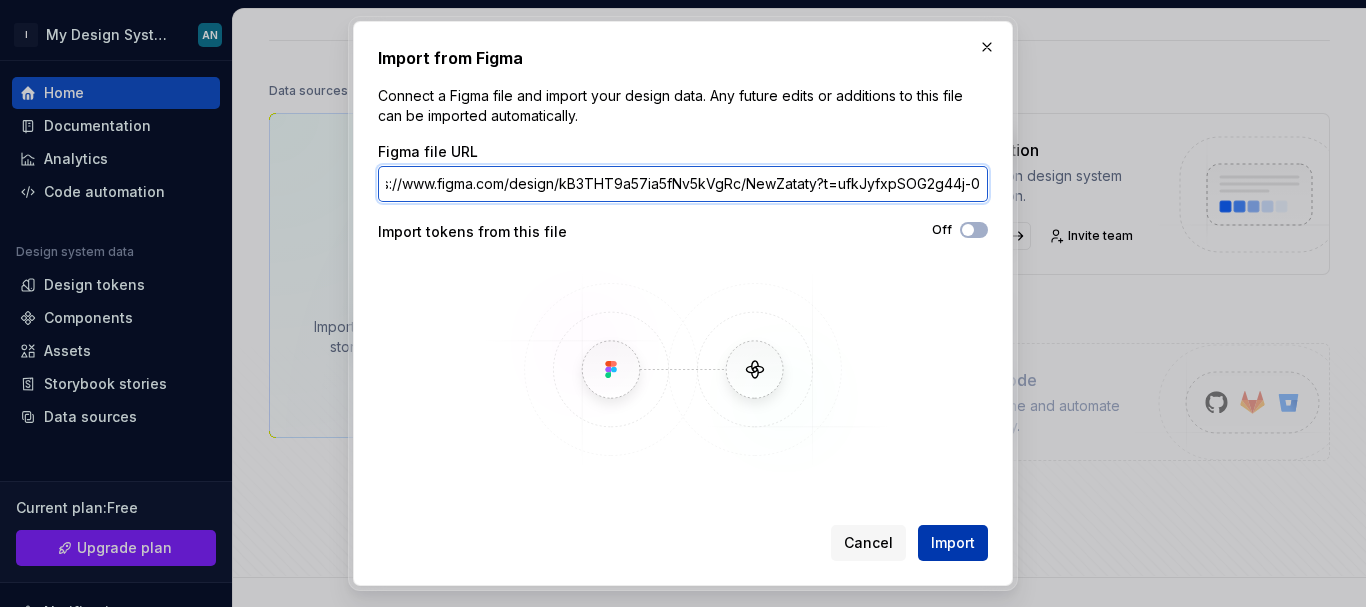 type on "https://www.figma.com/design/kB3THT9a57ia5fNv5kVgRc/NewZataty?t=ufkJyfxpSOG2g44j-0" 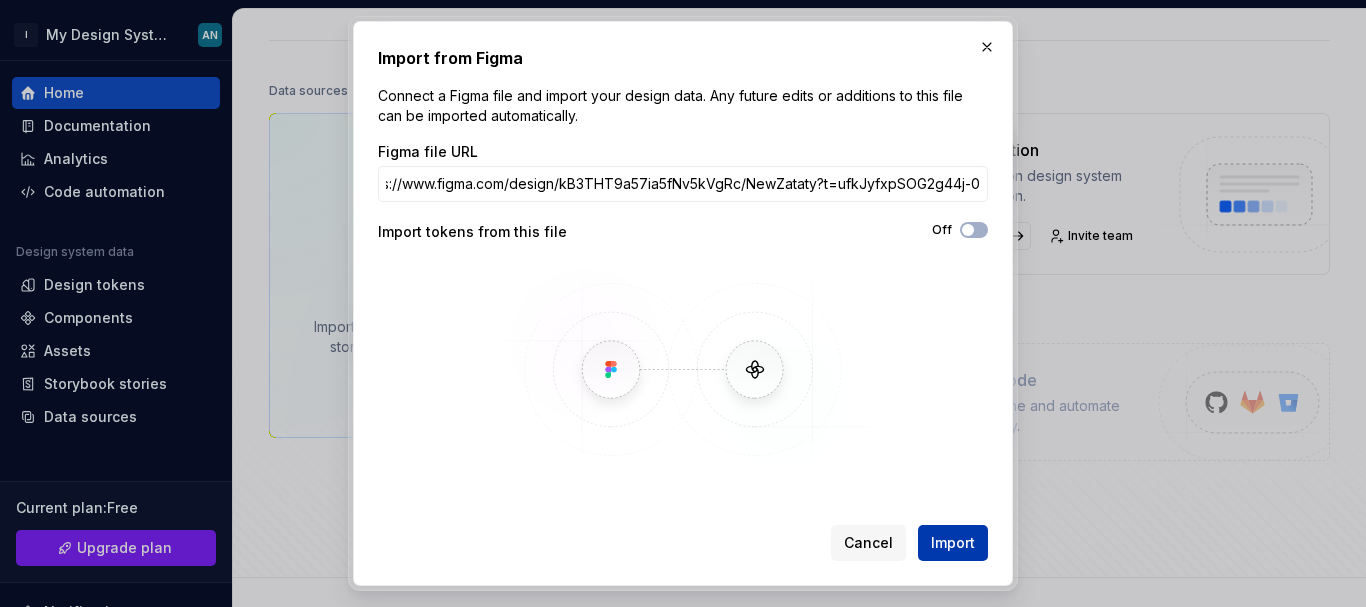 scroll, scrollTop: 0, scrollLeft: 0, axis: both 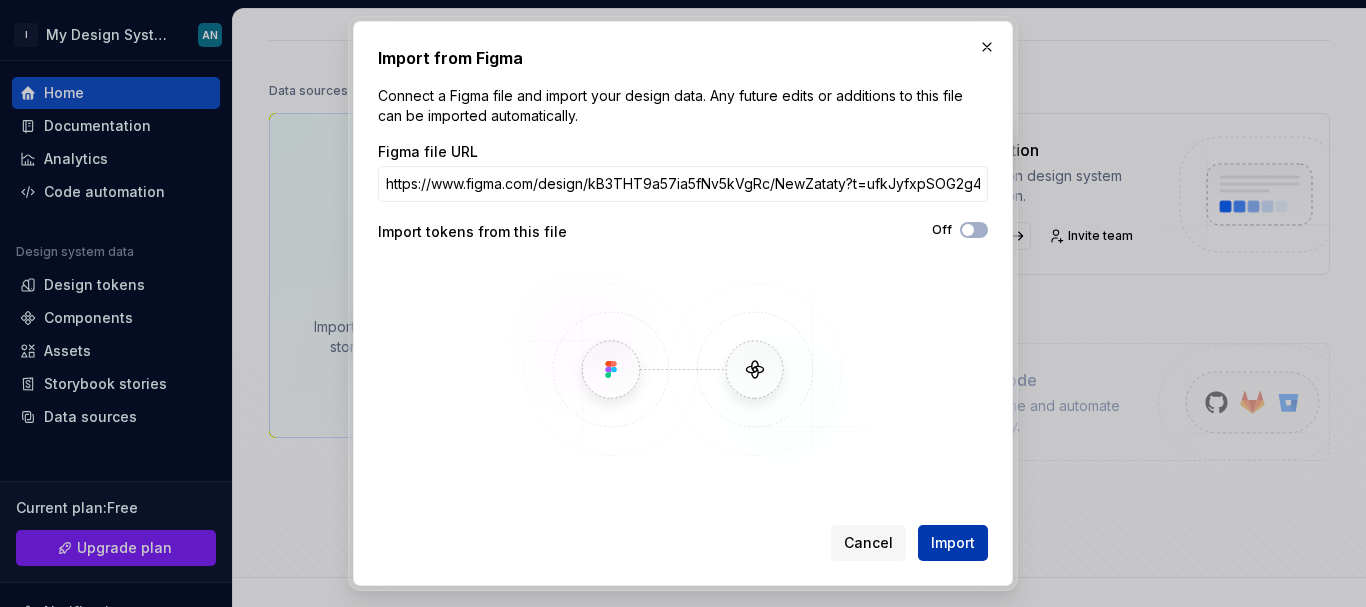 click on "Import" at bounding box center (953, 543) 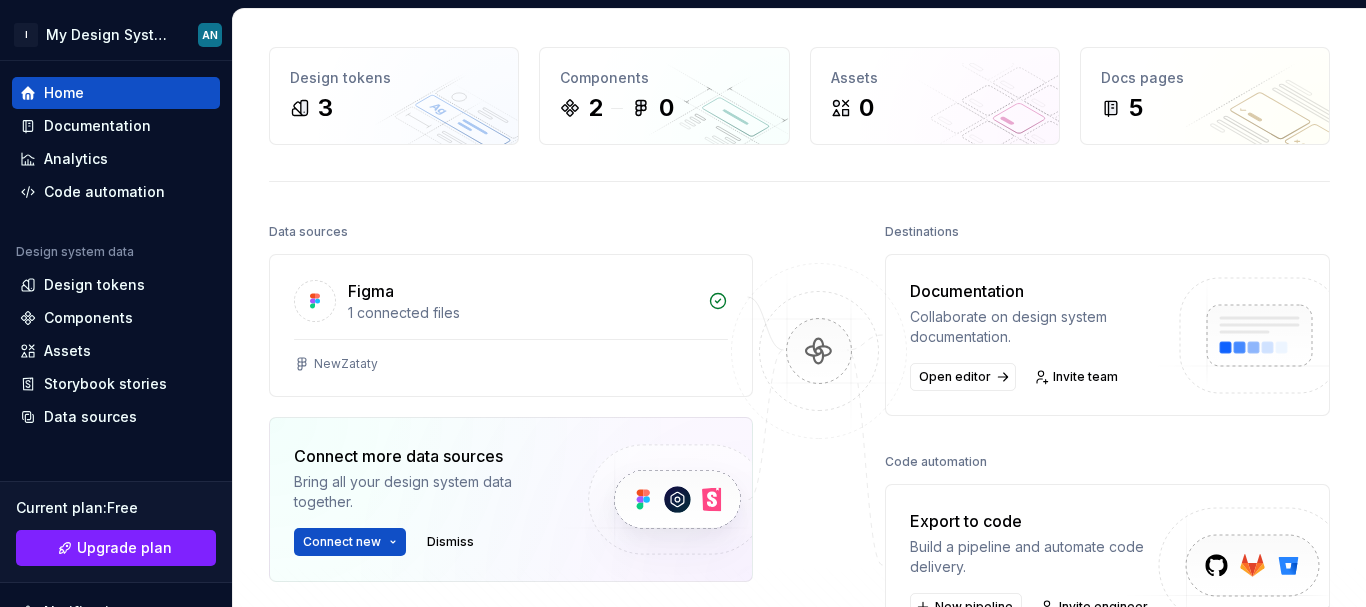 scroll, scrollTop: 67, scrollLeft: 0, axis: vertical 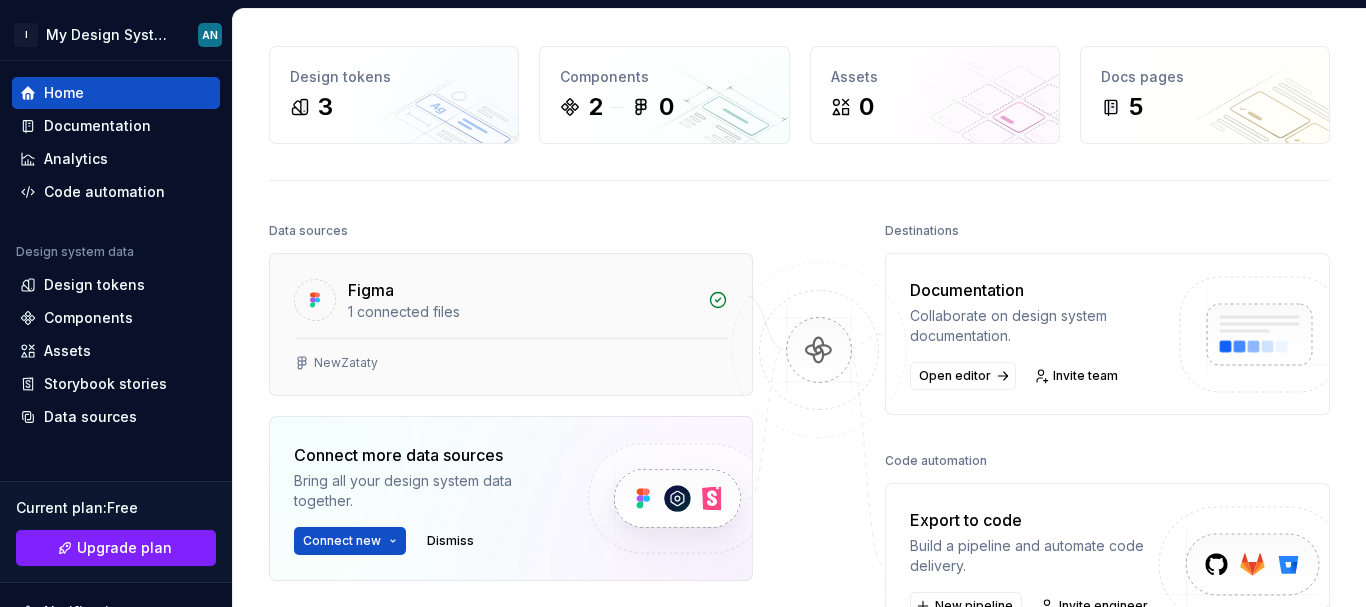 click on "1 connected files" at bounding box center [522, 312] 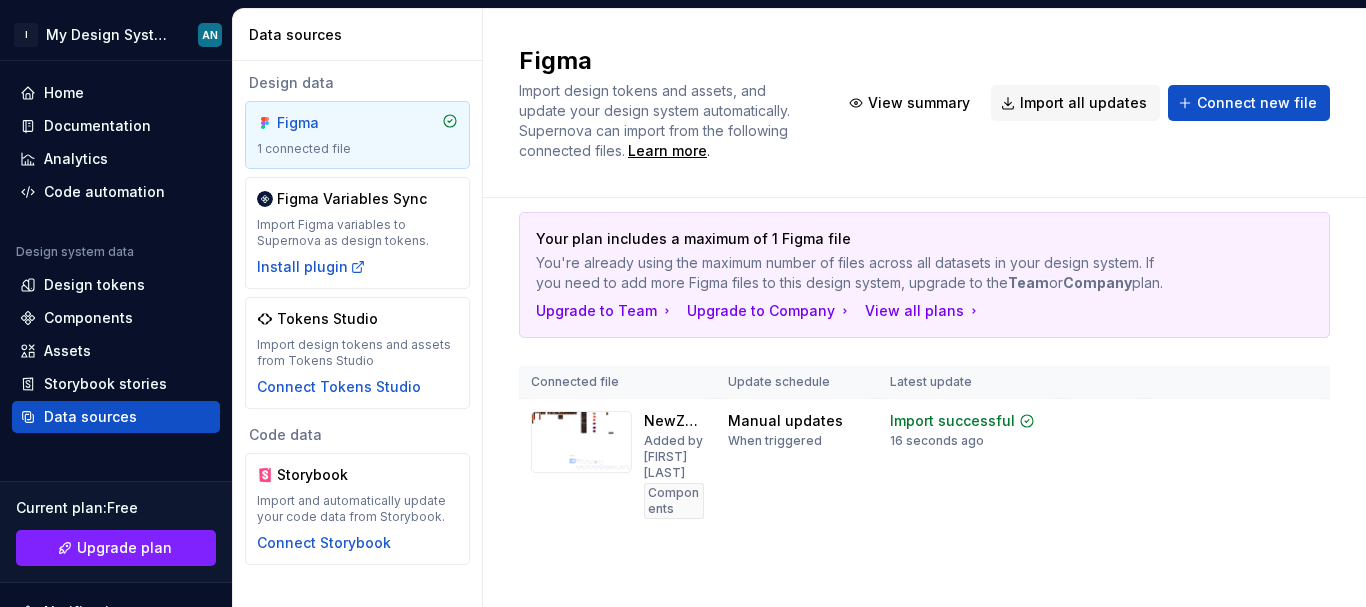 scroll, scrollTop: 0, scrollLeft: 0, axis: both 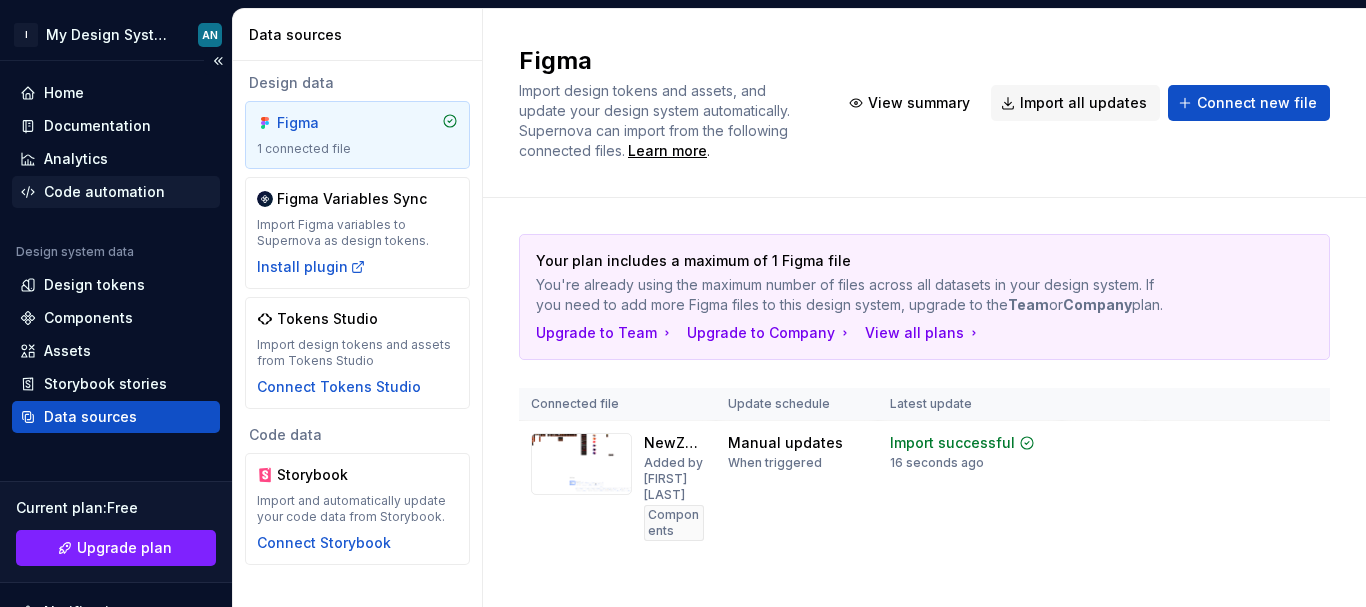 click on "Code automation" at bounding box center [104, 192] 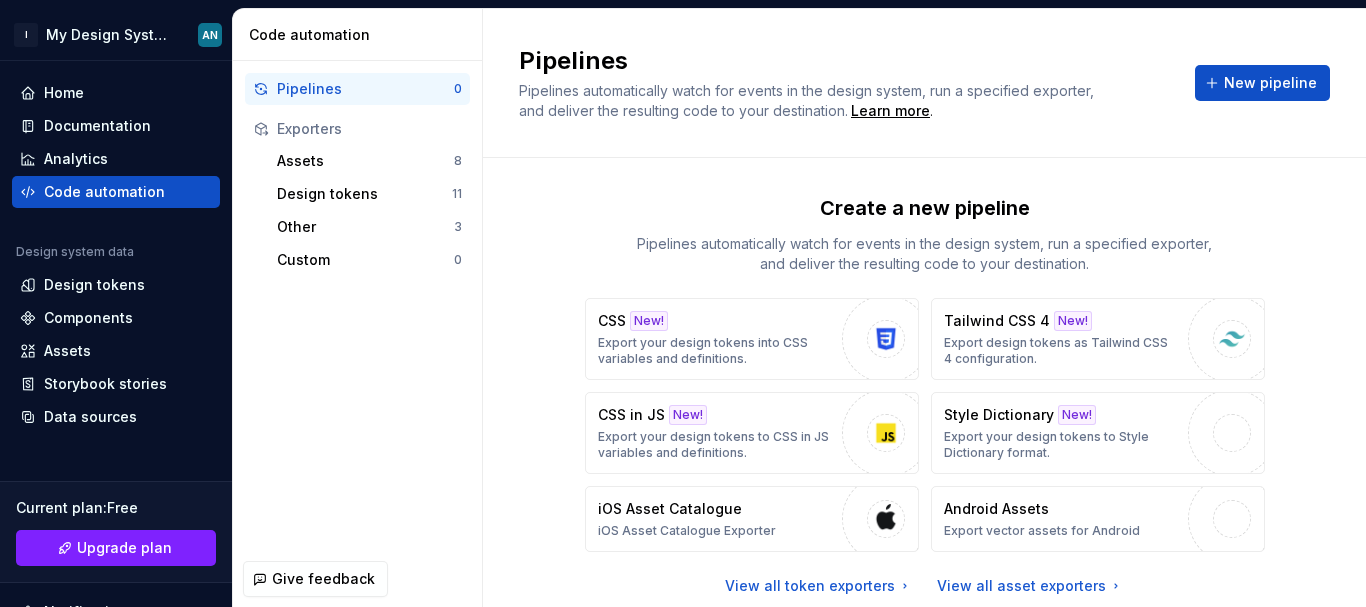scroll, scrollTop: 65, scrollLeft: 0, axis: vertical 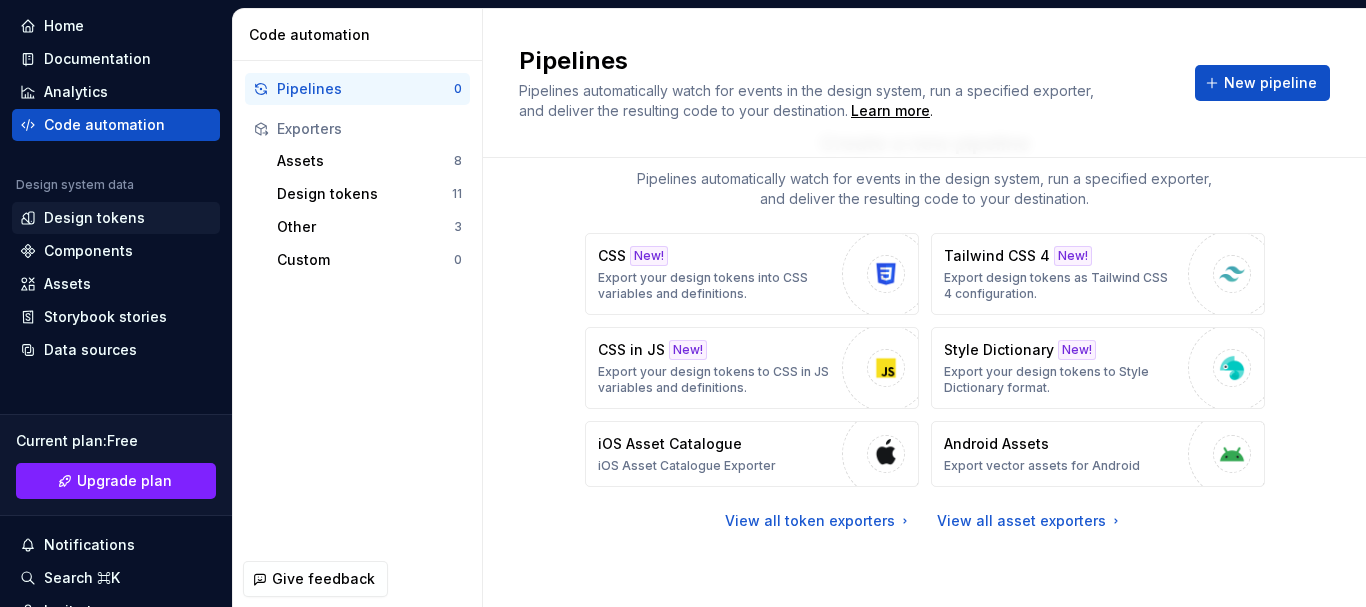 click on "Design tokens" at bounding box center (94, 218) 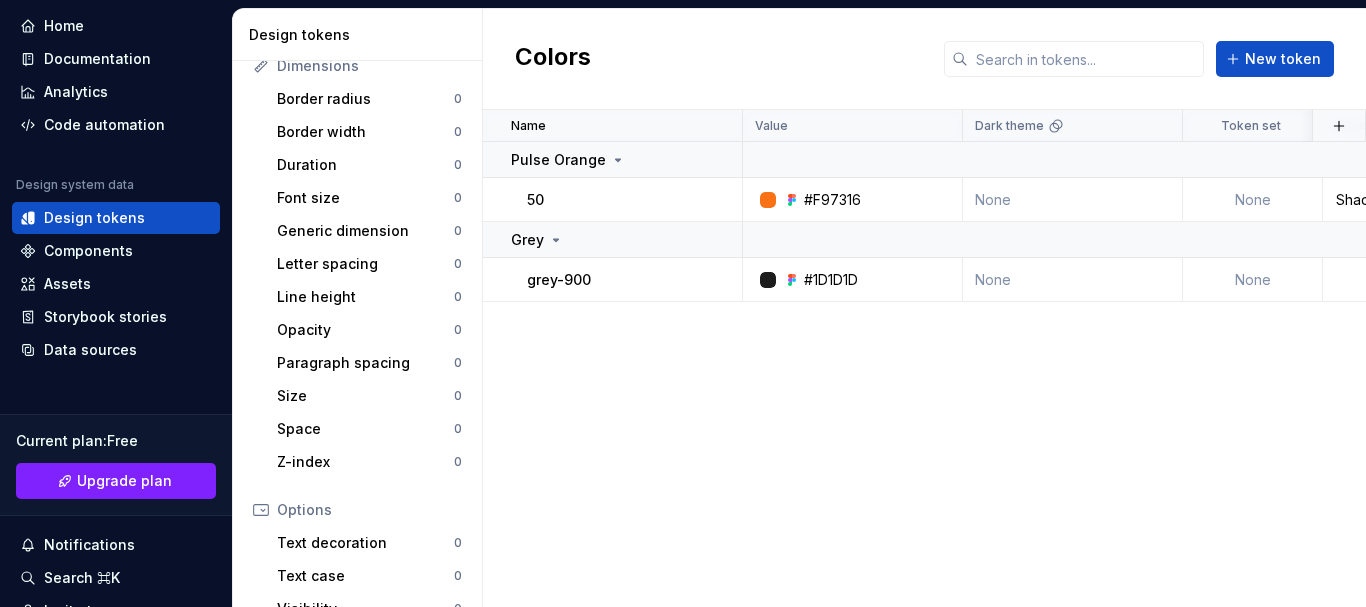 scroll, scrollTop: 280, scrollLeft: 0, axis: vertical 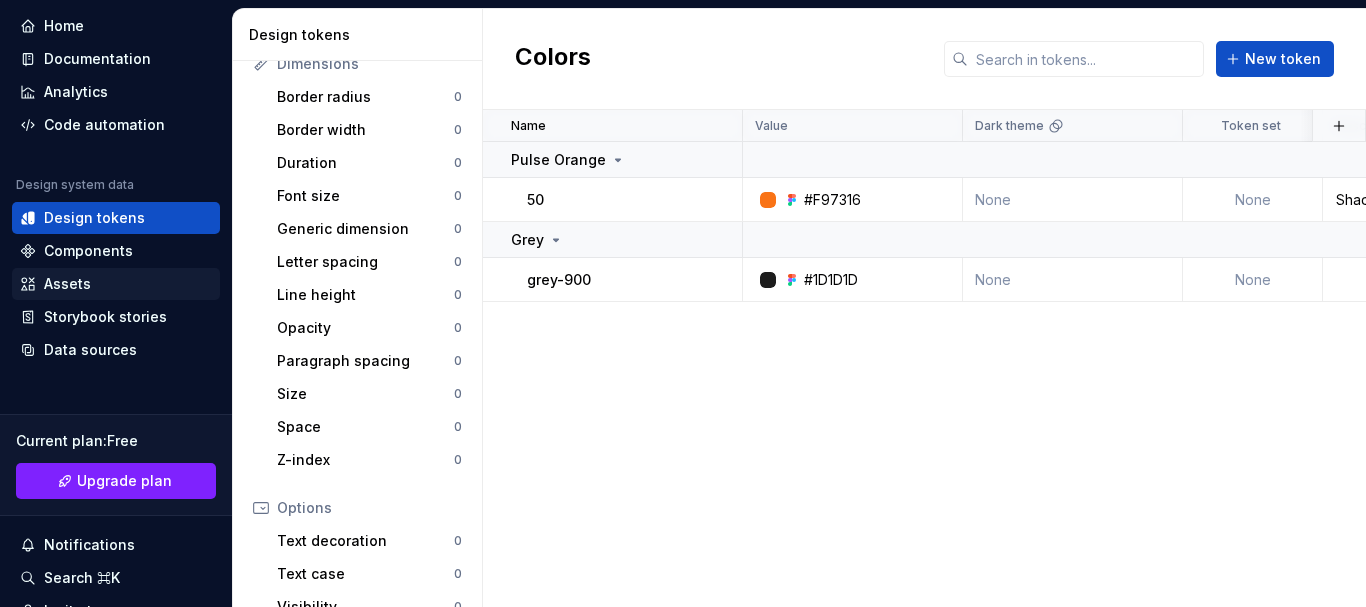 click on "Assets" at bounding box center (67, 284) 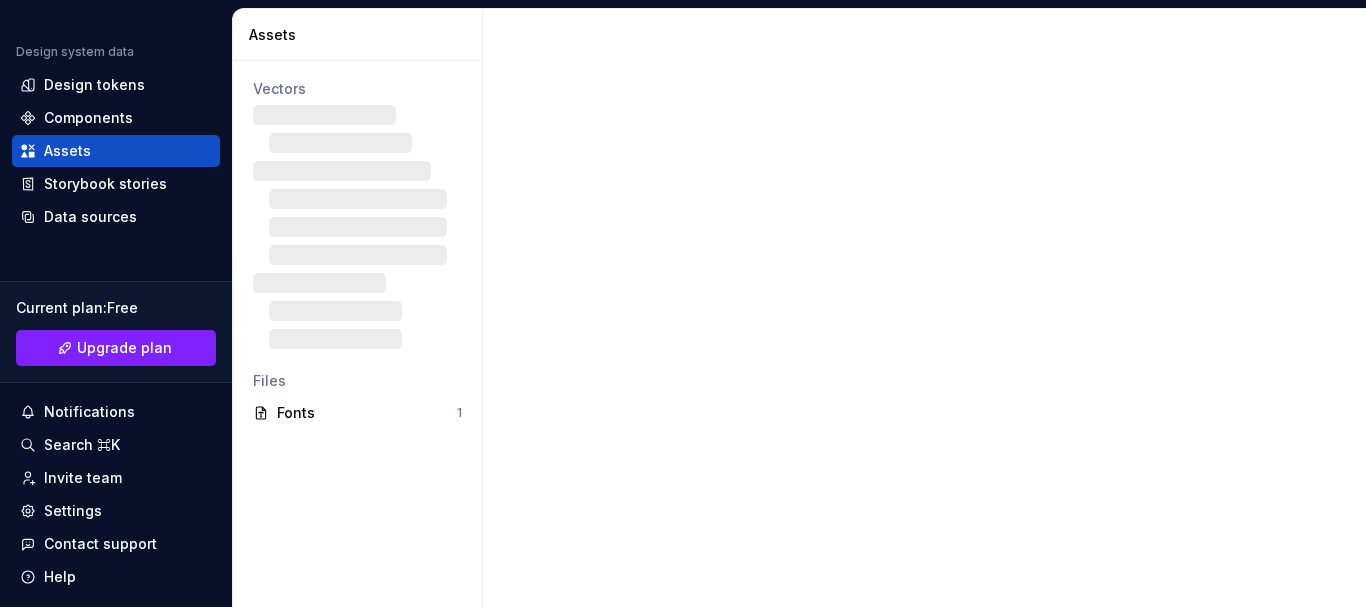 scroll, scrollTop: 255, scrollLeft: 0, axis: vertical 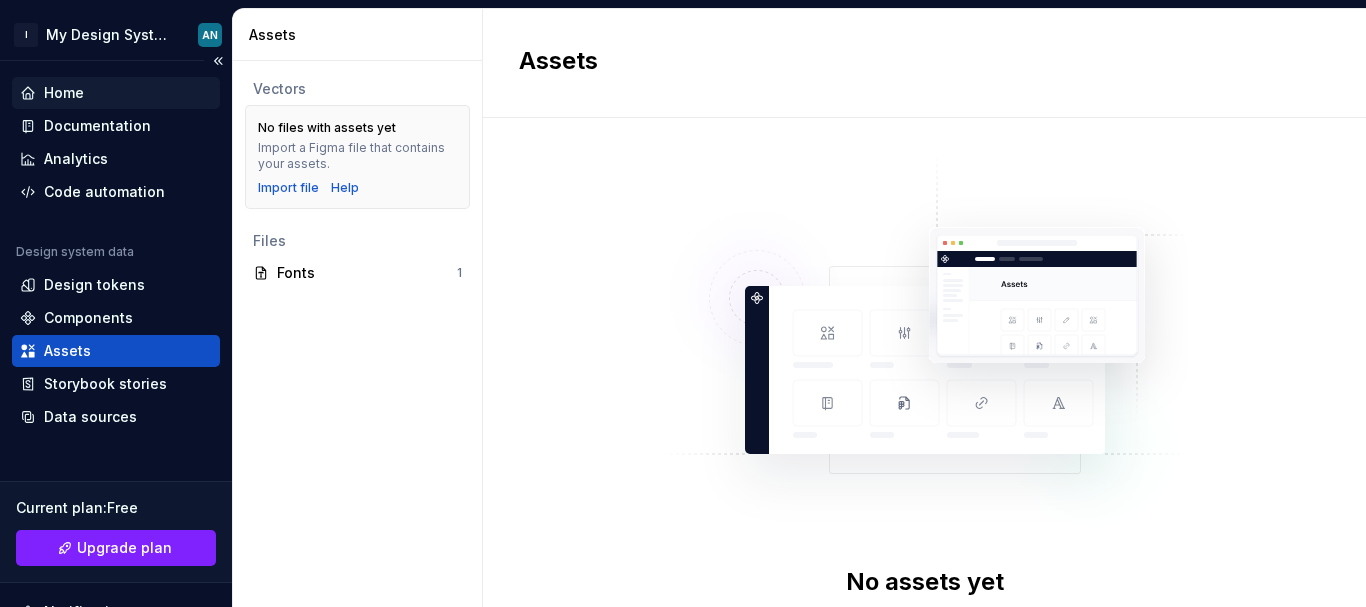 click on "Home" at bounding box center (64, 93) 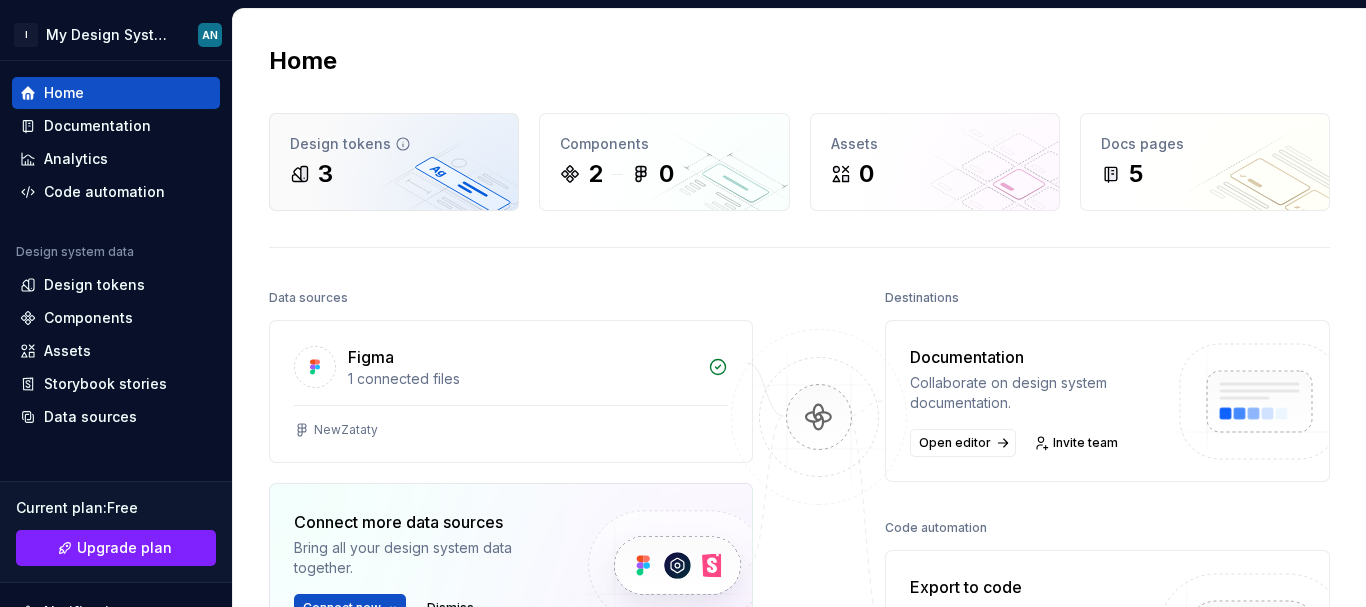 click 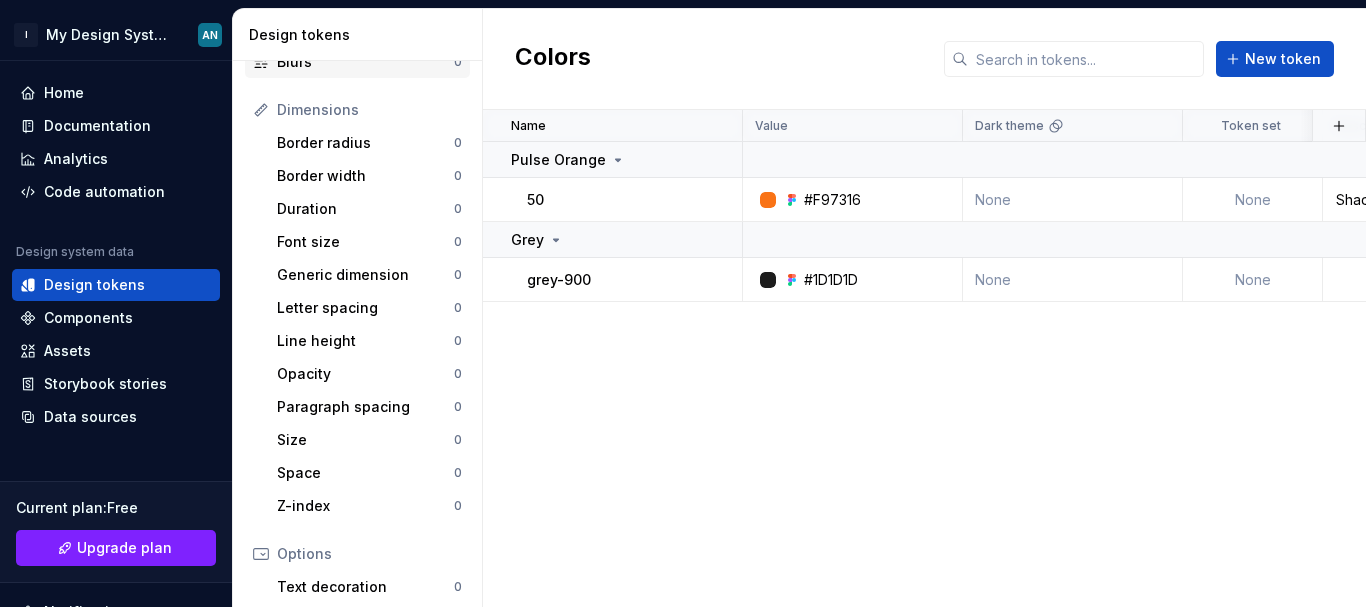 scroll, scrollTop: 0, scrollLeft: 0, axis: both 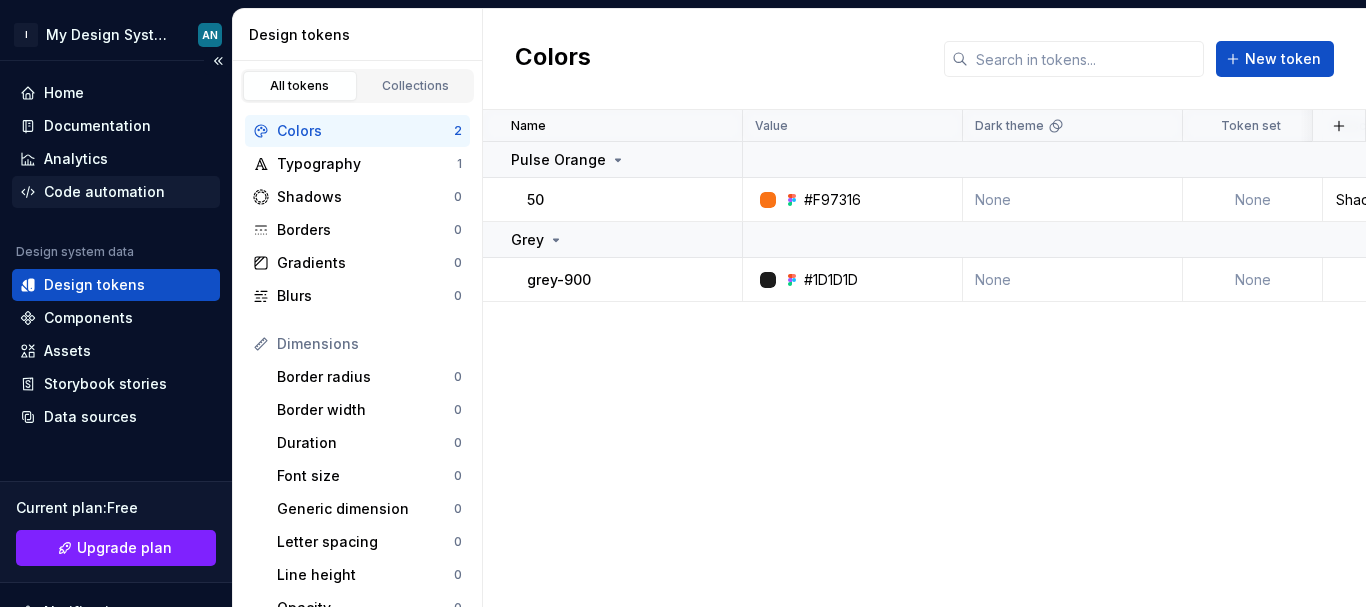 click on "Code automation" at bounding box center (104, 192) 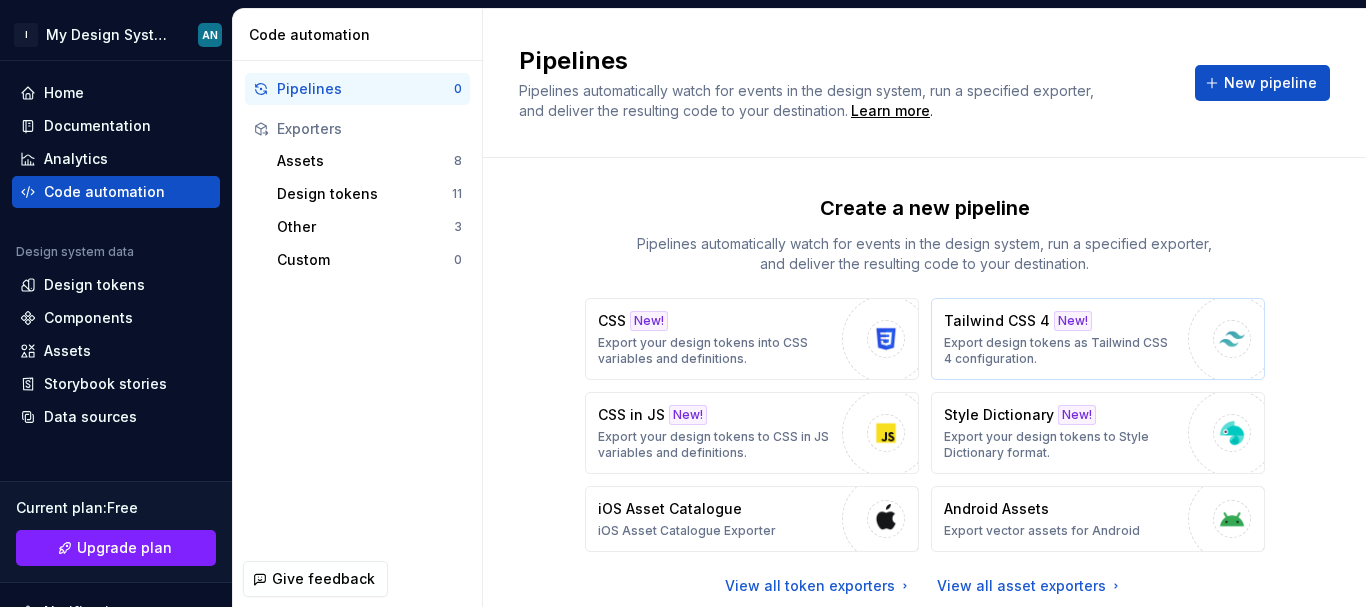 click on "Export design tokens as Tailwind CSS 4 configuration." at bounding box center [1061, 351] 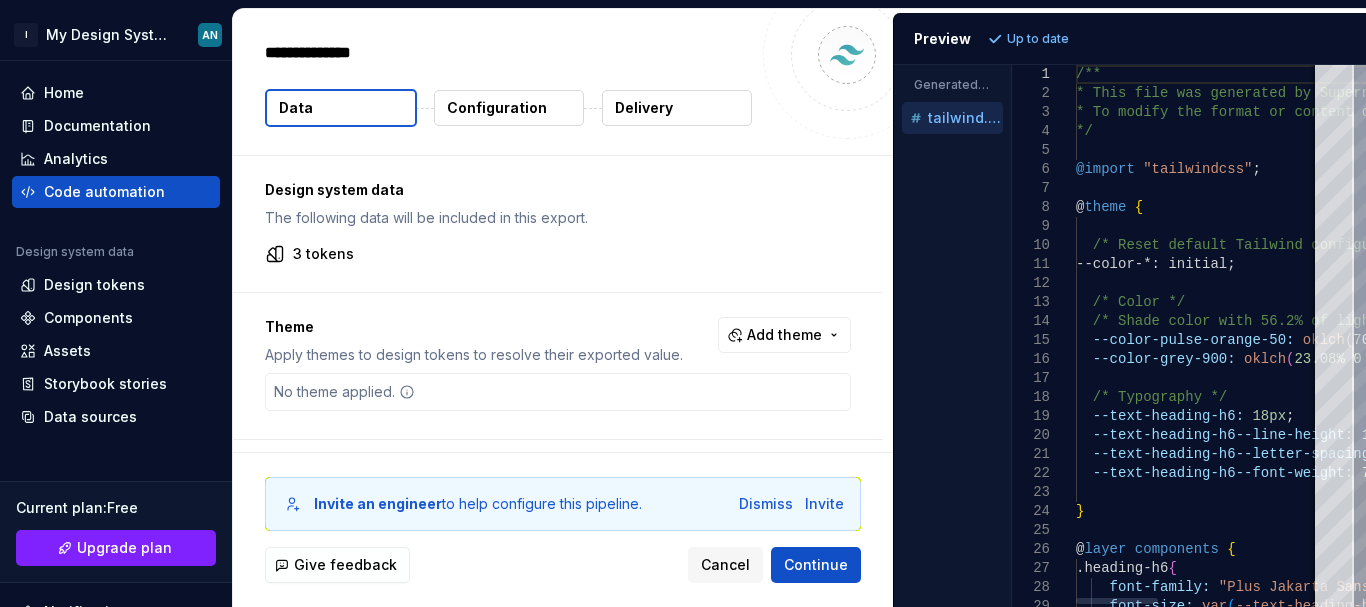 type on "*" 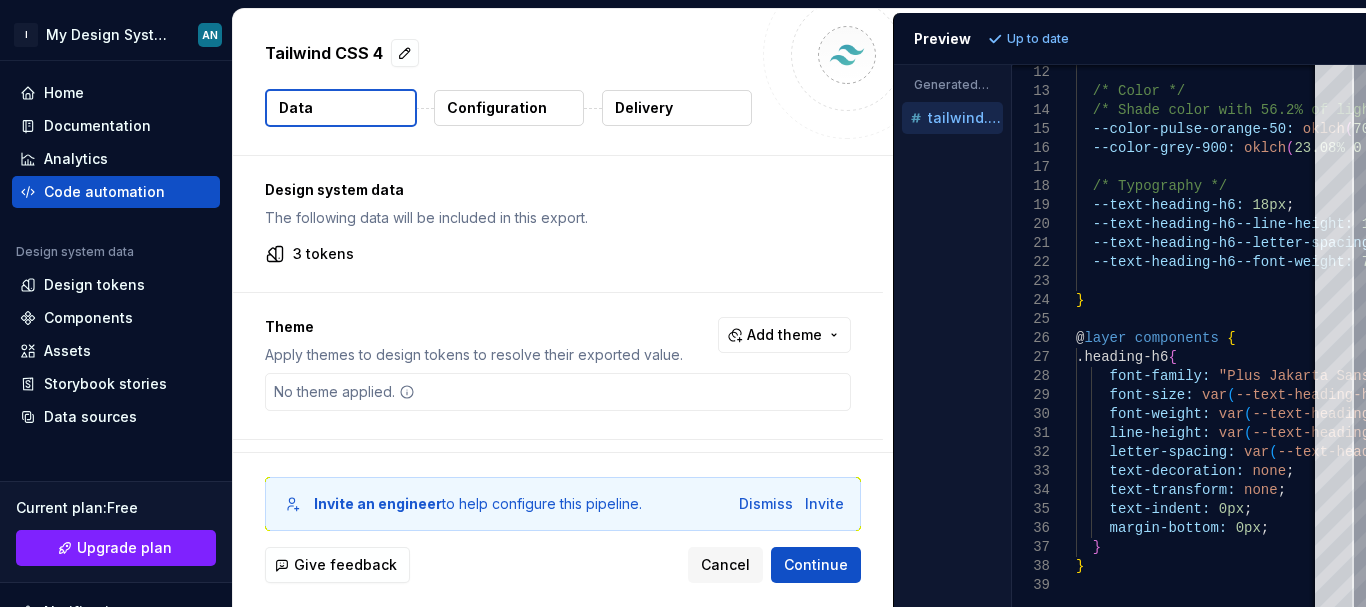 click on "Design system data The following data will be included in this export. 3 tokens" at bounding box center [558, 224] 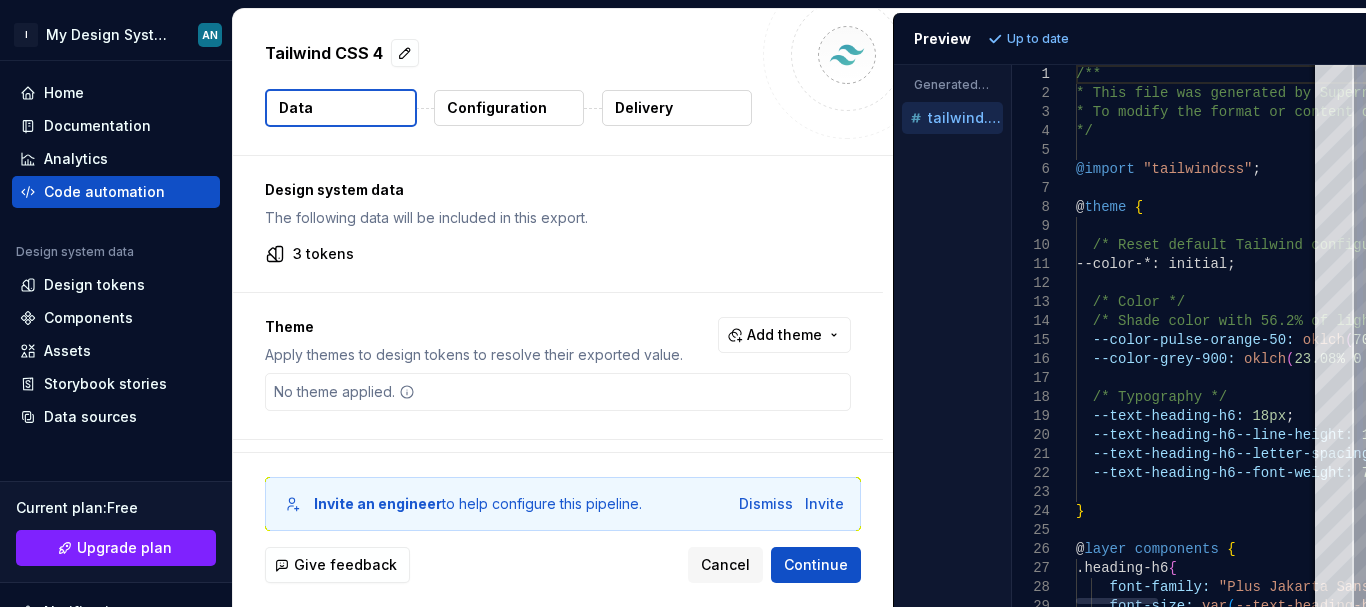 click on "/* Color */    /* Shade color with 56.2% of lightness */    --color-pulse-orange-50:   oklch ( 70.49%   0.187   47.6 ) ;    --color-grey-900:   oklch ( 23.08%   0   263.28 ) ;    /* Typography */    --text-heading-h6:   18px ;    --text-heading-h6--line-height:   140% ;    --text-heading-h6--letter-spacing:   0px ;    --text-heading-h6--font-weight:   700 ; } @ layer   components   {   .heading-h6  {      font-family:   "Plus Jakarta Sans" ;      font-size:   var ( --text-heading-h6 ) ;    /* Reset default Tailwind configuration */   --color-*: initial;  */ @import   "tailwindcss" ; @ theme   { /**  * This file was generated by Supernova.io and sho uld not be changed manually.  * To modify the format or content of this file, p lease contact your design system team." at bounding box center (1439, 441) 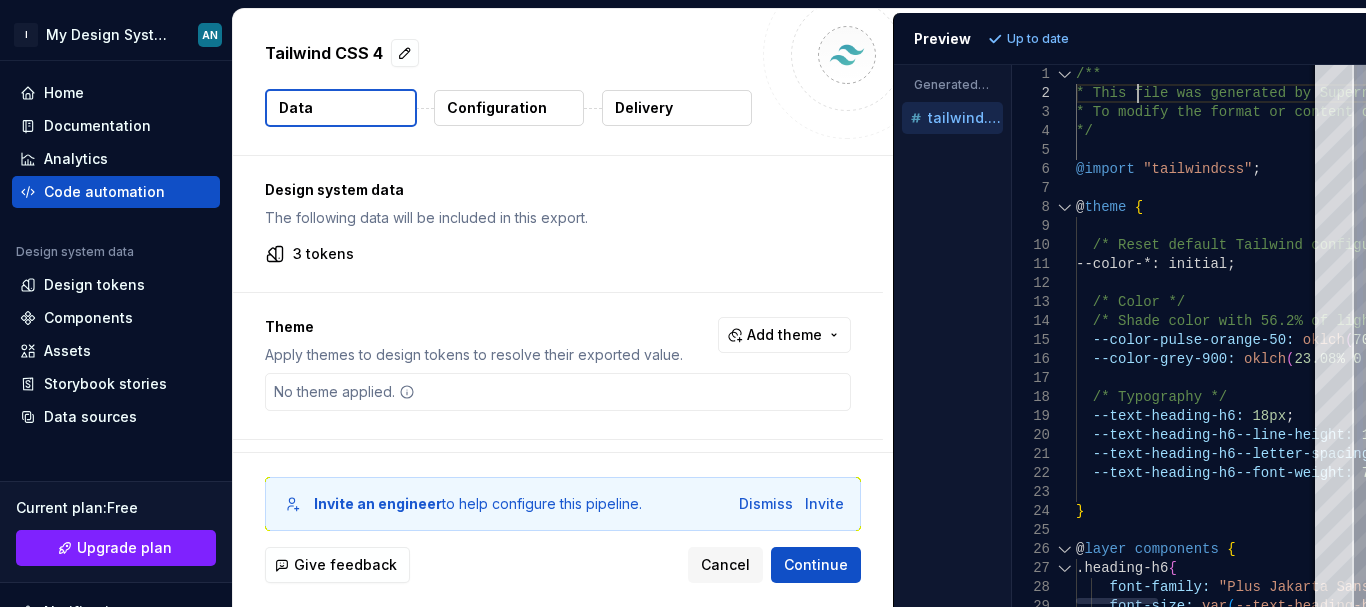 scroll, scrollTop: 0, scrollLeft: 0, axis: both 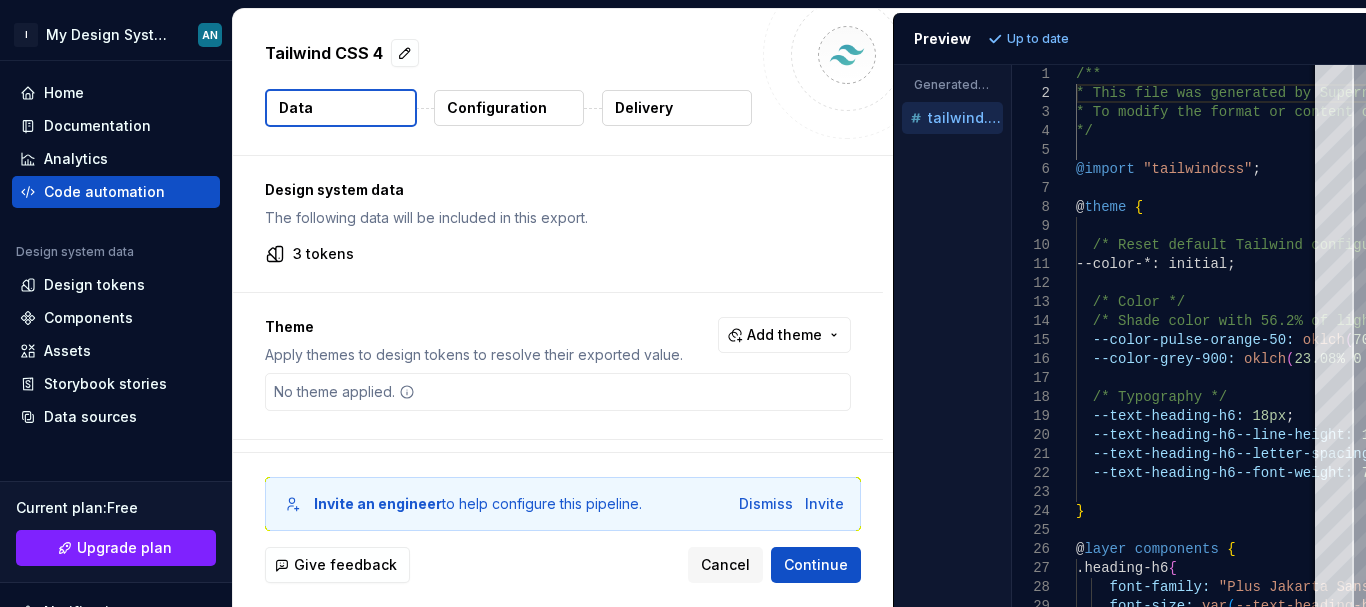 click at bounding box center [847, 55] 